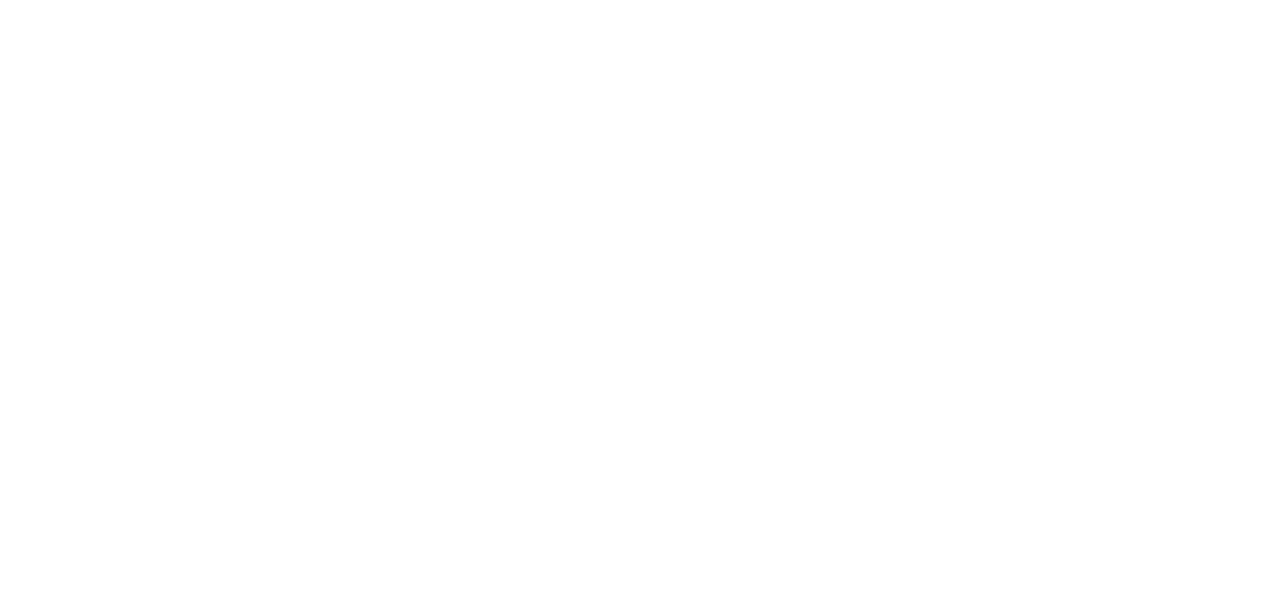 scroll, scrollTop: 0, scrollLeft: 0, axis: both 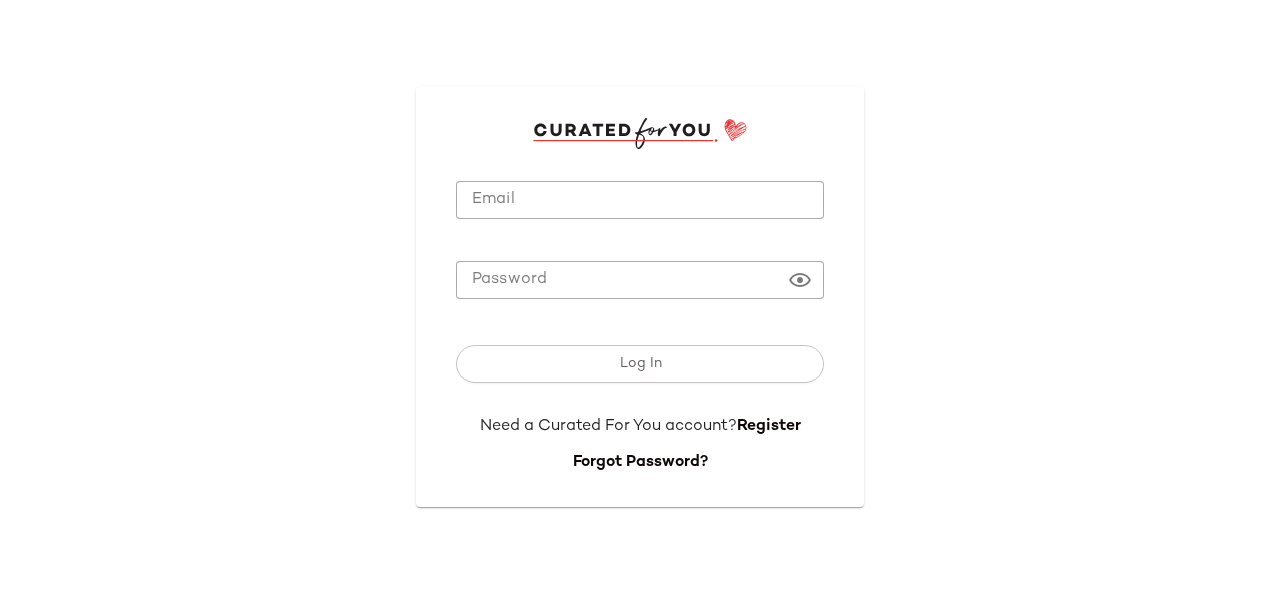 type on "**********" 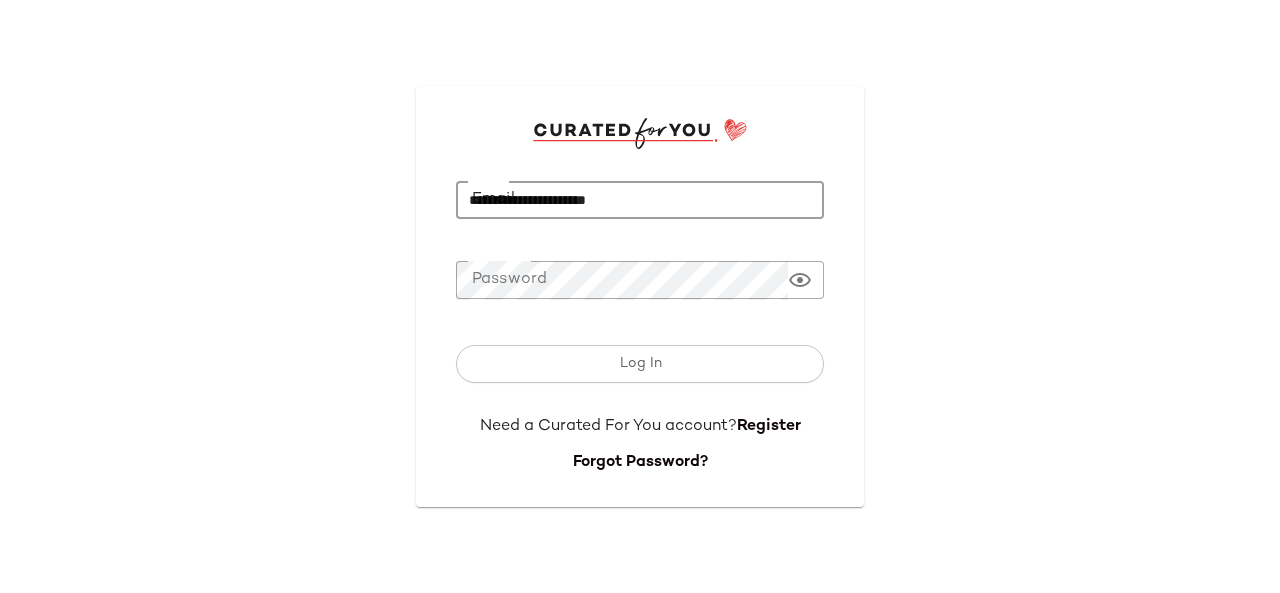 click on "**********" 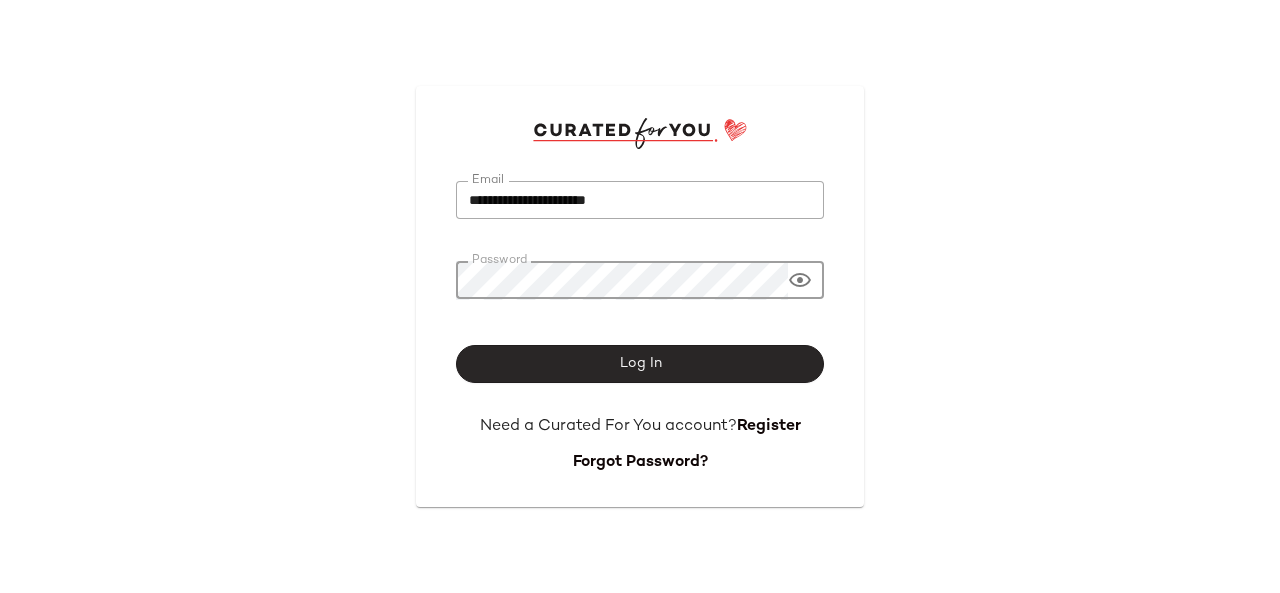 click on "Log In" at bounding box center [640, 364] 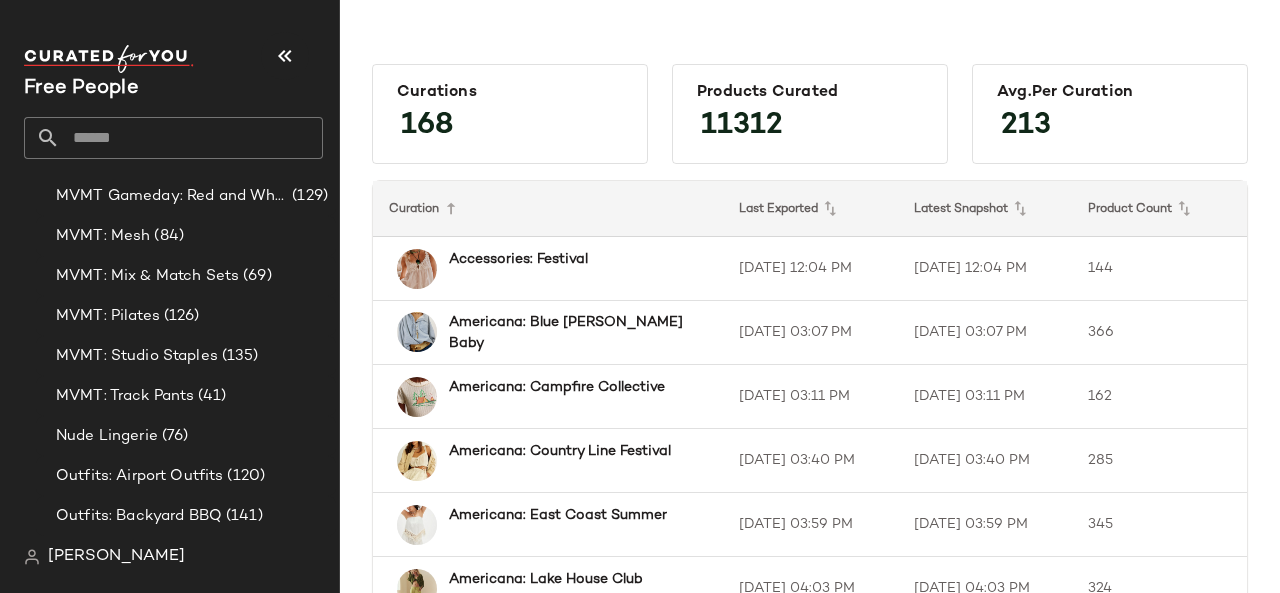 scroll, scrollTop: 4014, scrollLeft: 0, axis: vertical 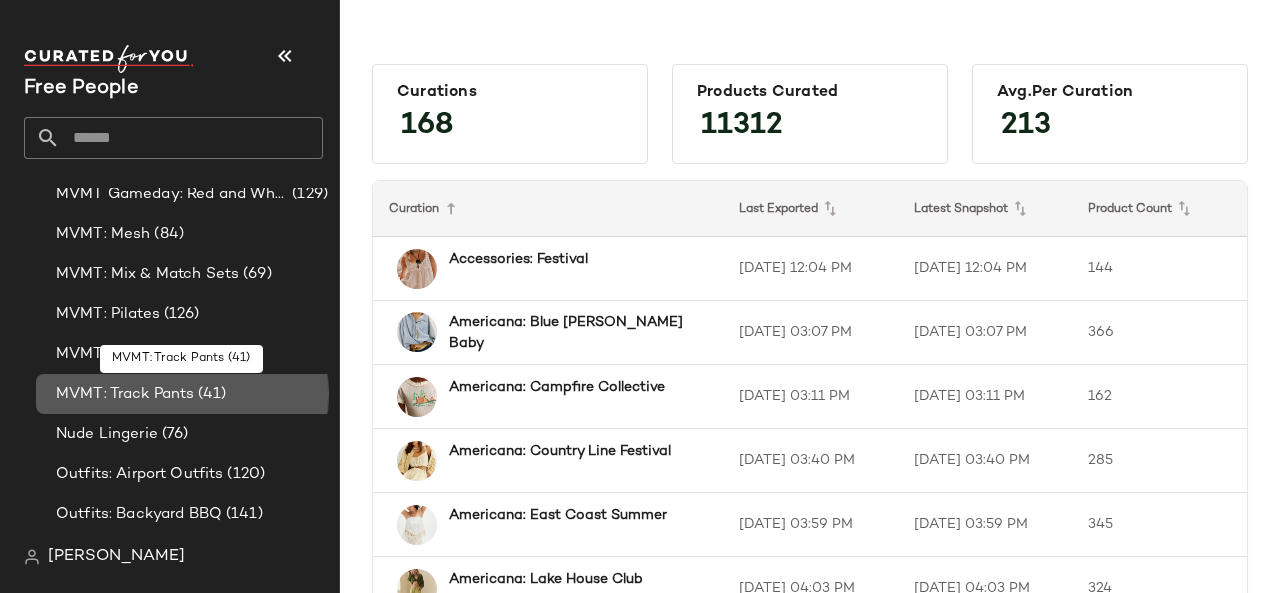 click on "MVMT: Track Pants" at bounding box center (125, 394) 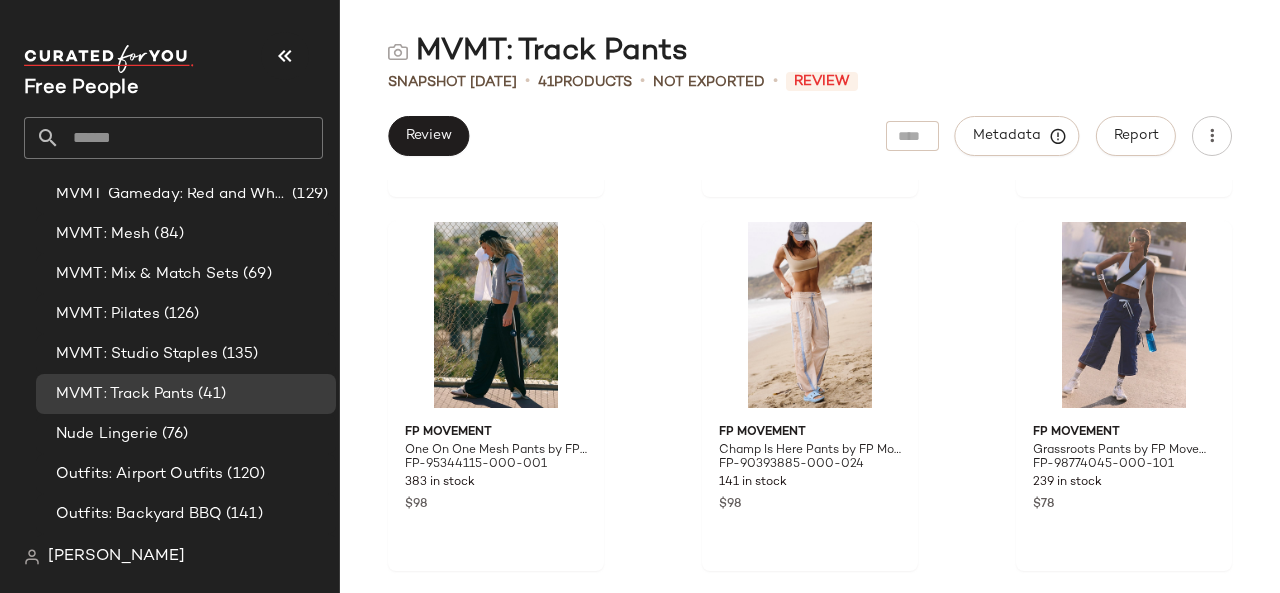 scroll, scrollTop: 1859, scrollLeft: 0, axis: vertical 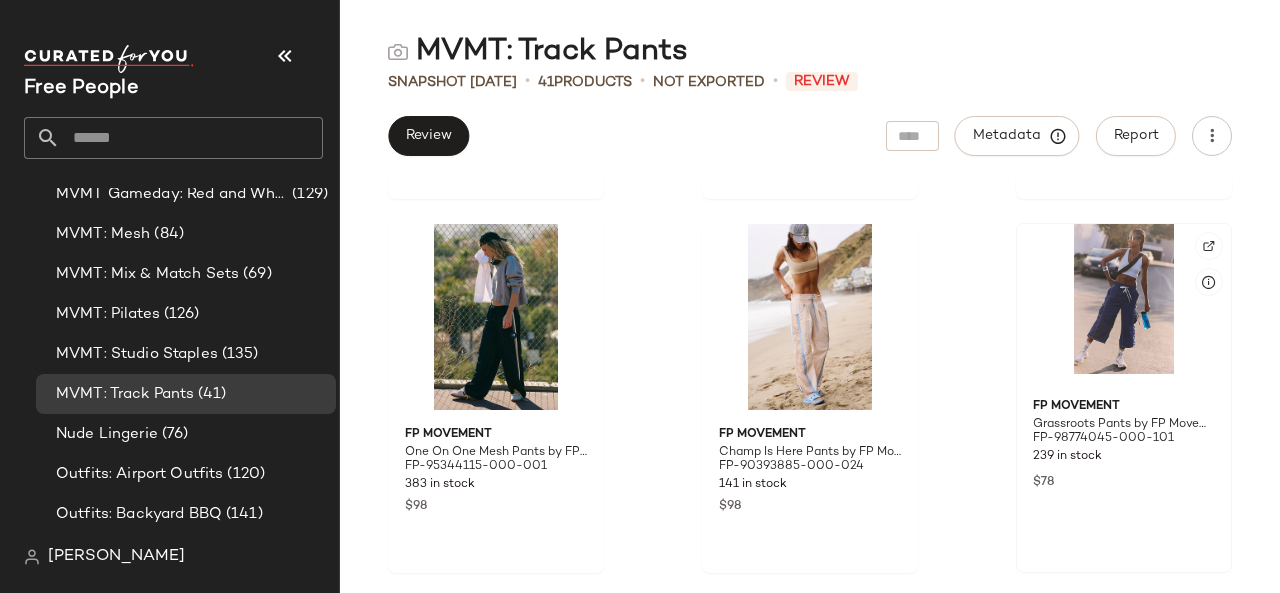 click 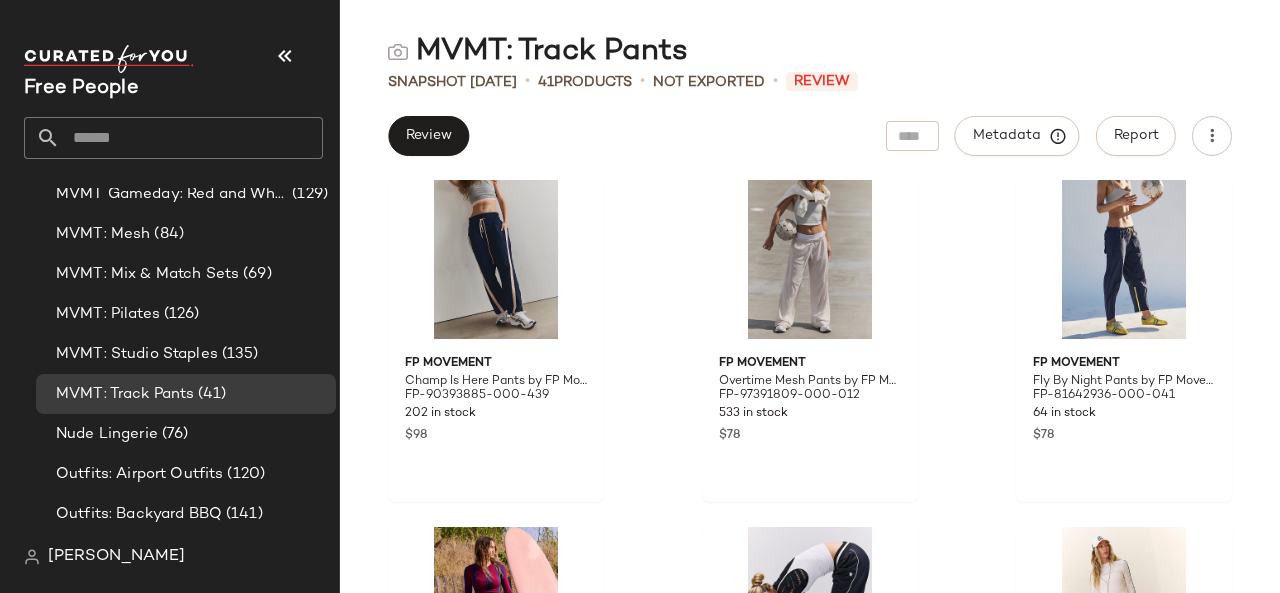 scroll, scrollTop: 4096, scrollLeft: 0, axis: vertical 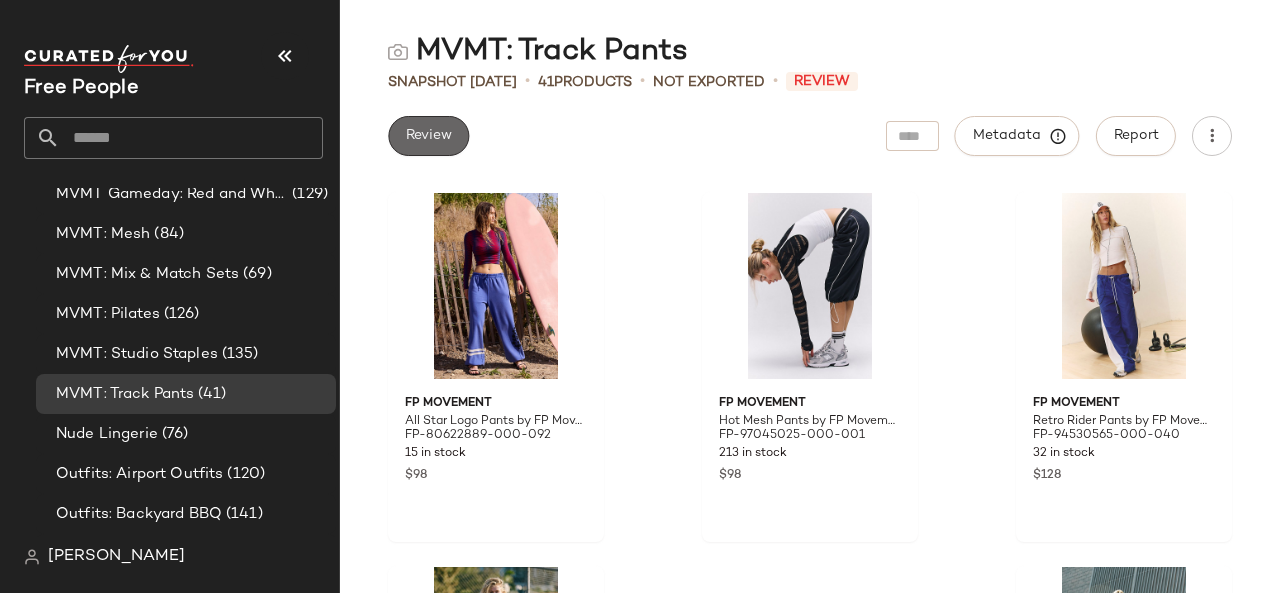 click on "Review" at bounding box center (428, 136) 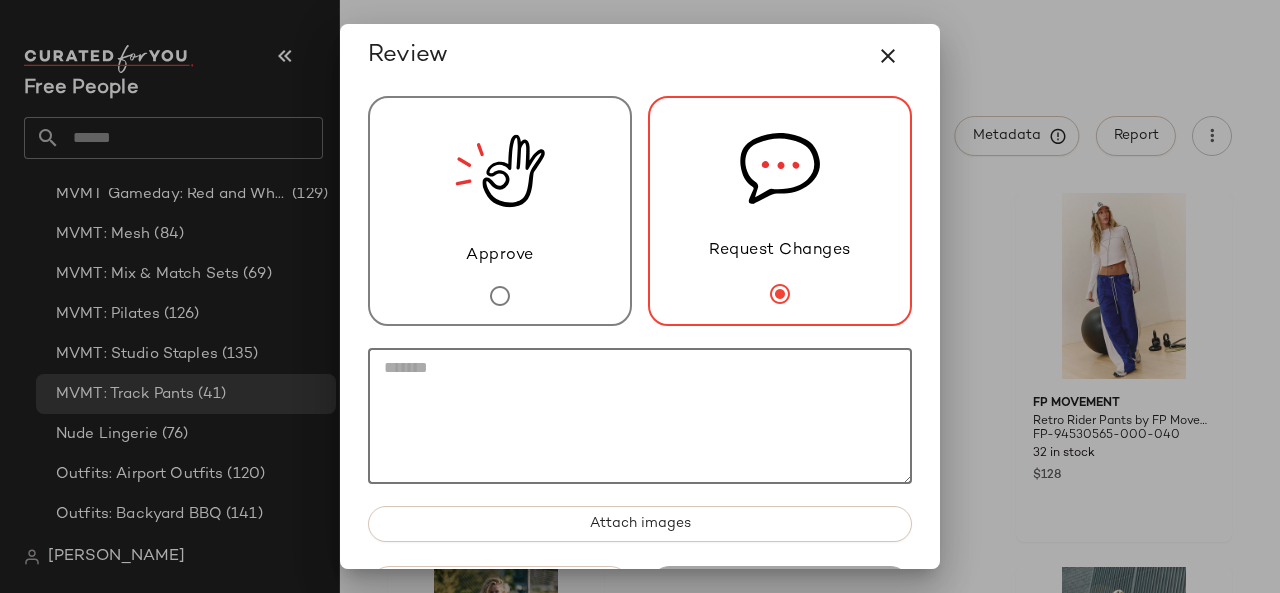 click 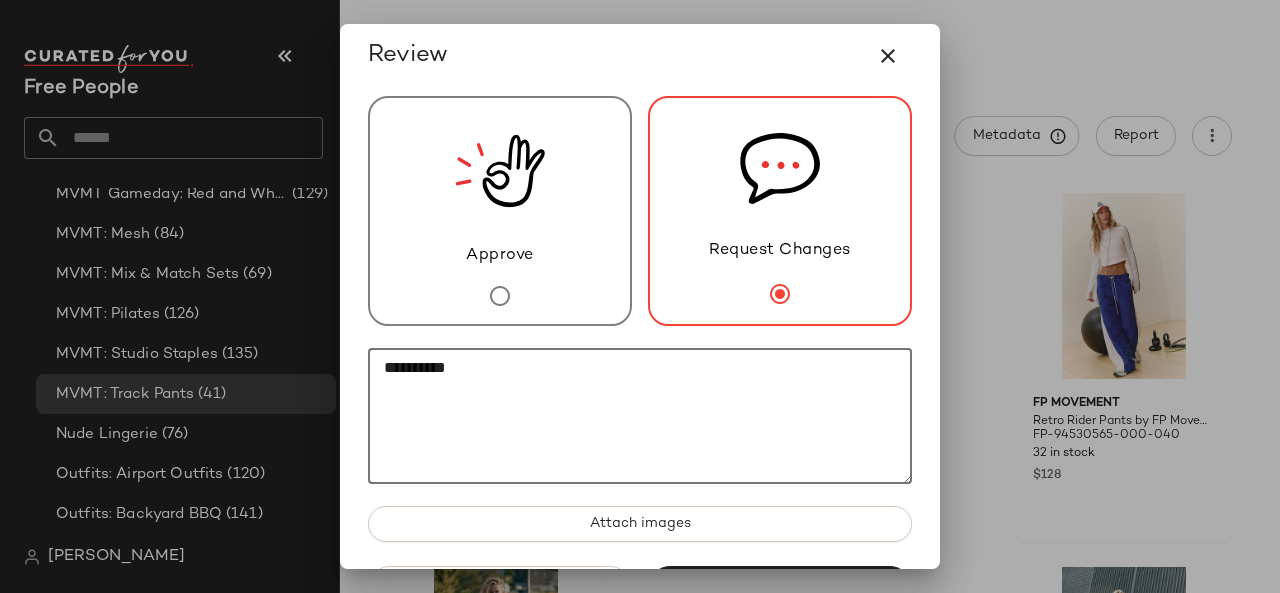 type on "**********" 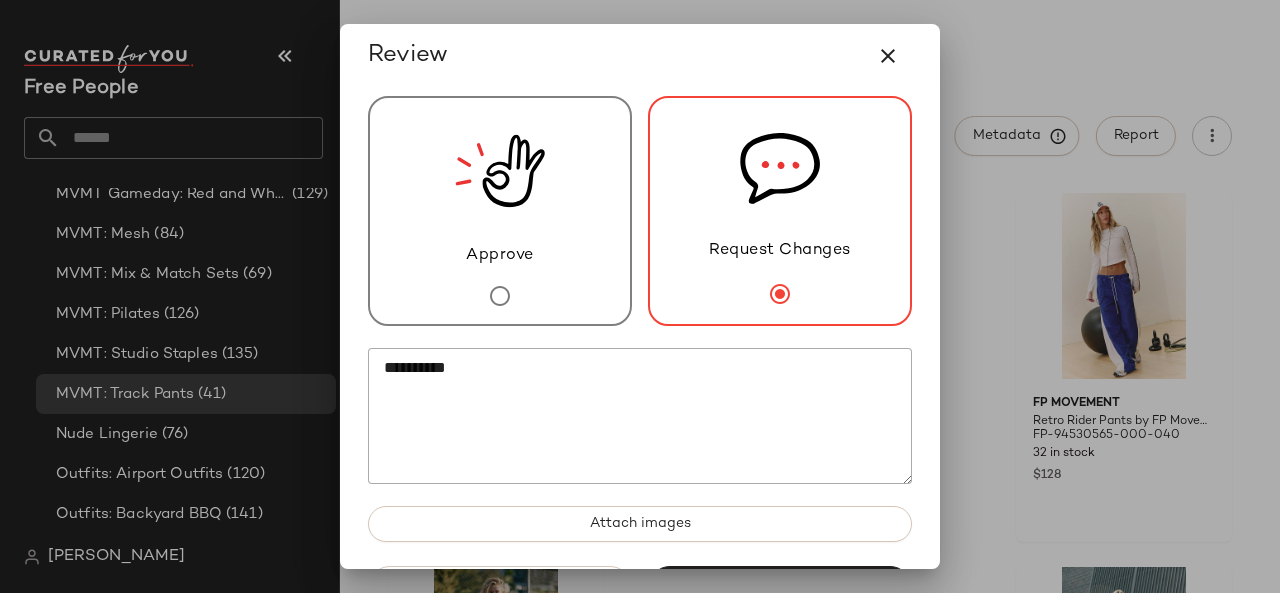 drag, startPoint x: 750, startPoint y: 43, endPoint x: 652, endPoint y: 61, distance: 99.63935 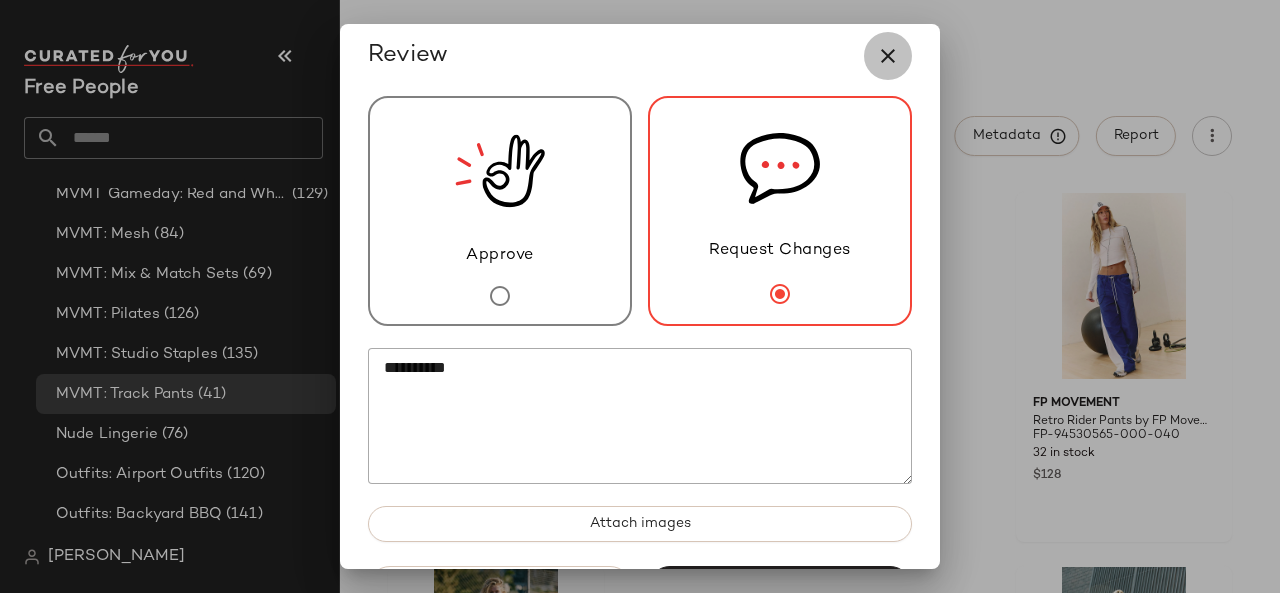 click at bounding box center (888, 56) 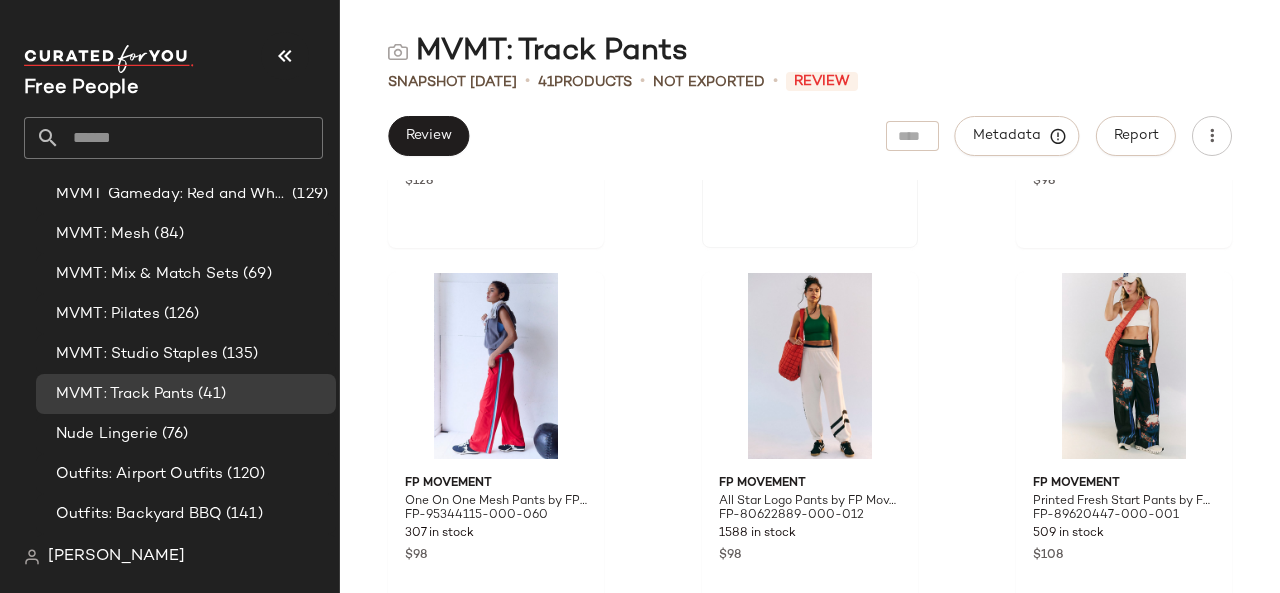 scroll, scrollTop: 291, scrollLeft: 0, axis: vertical 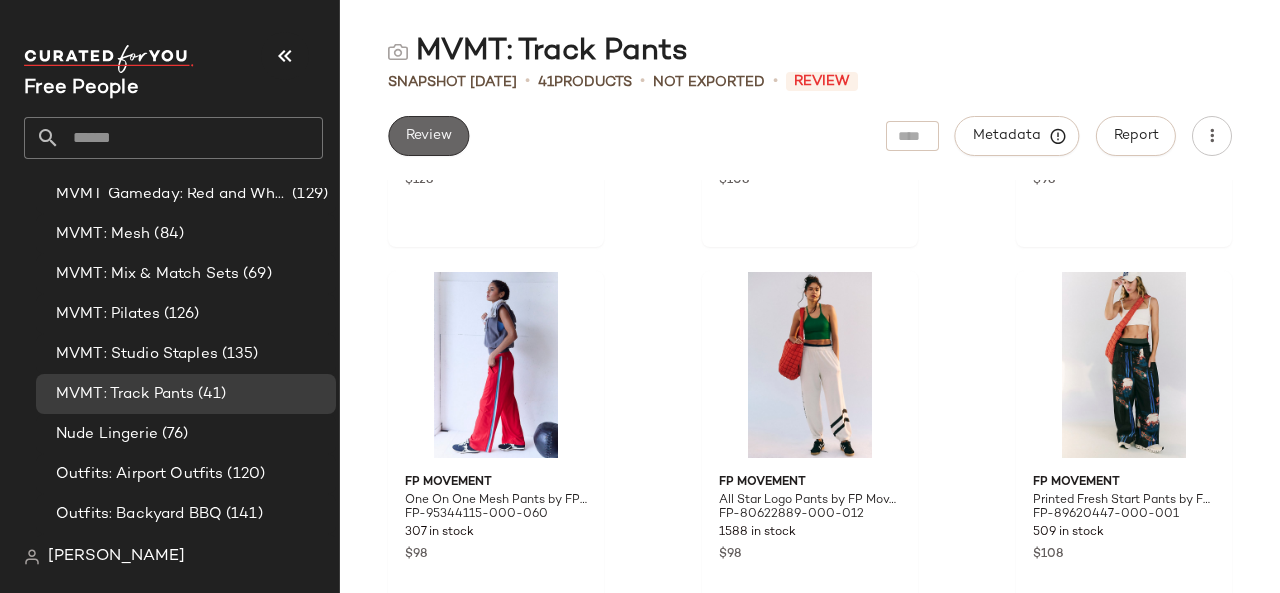click on "Review" 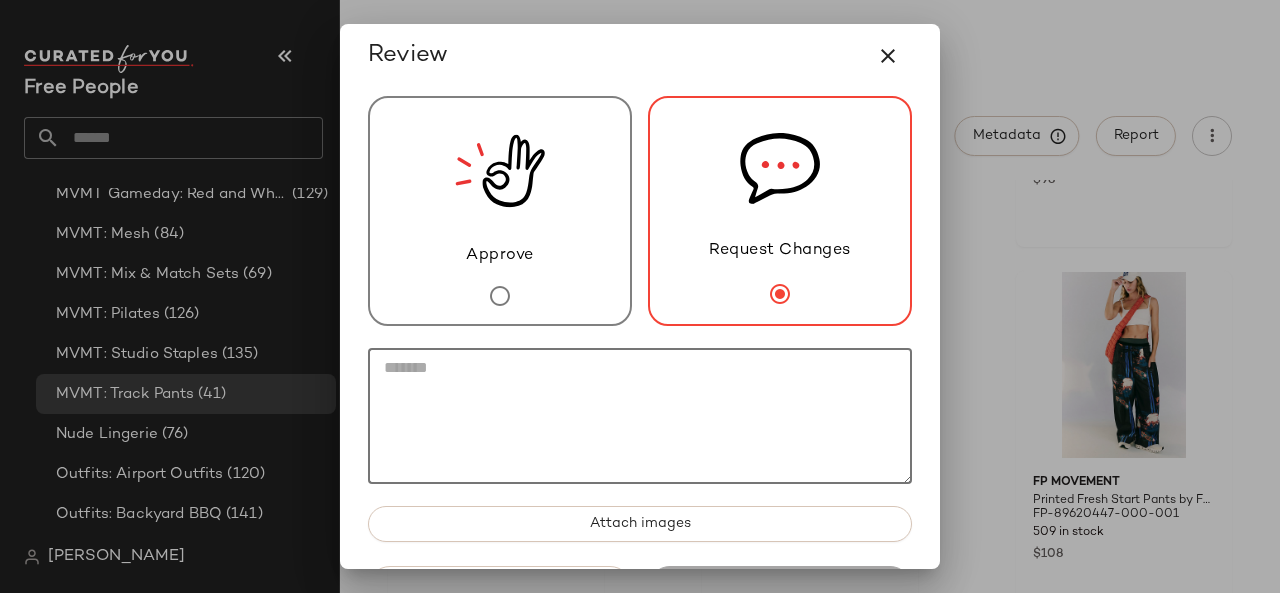 click 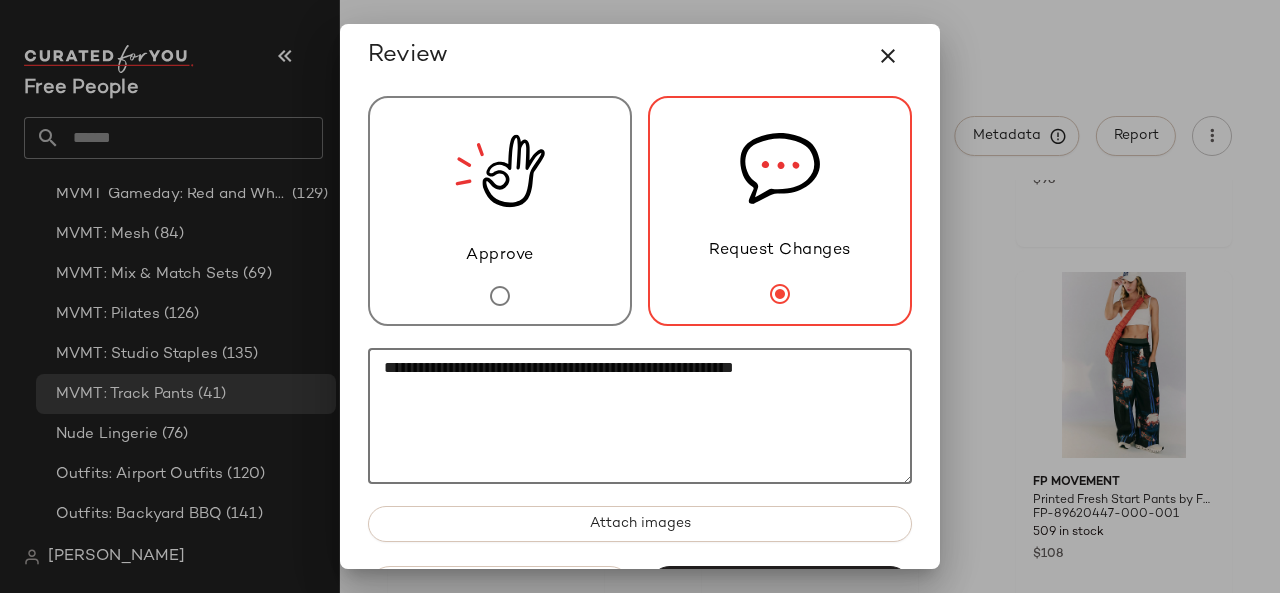 type on "**********" 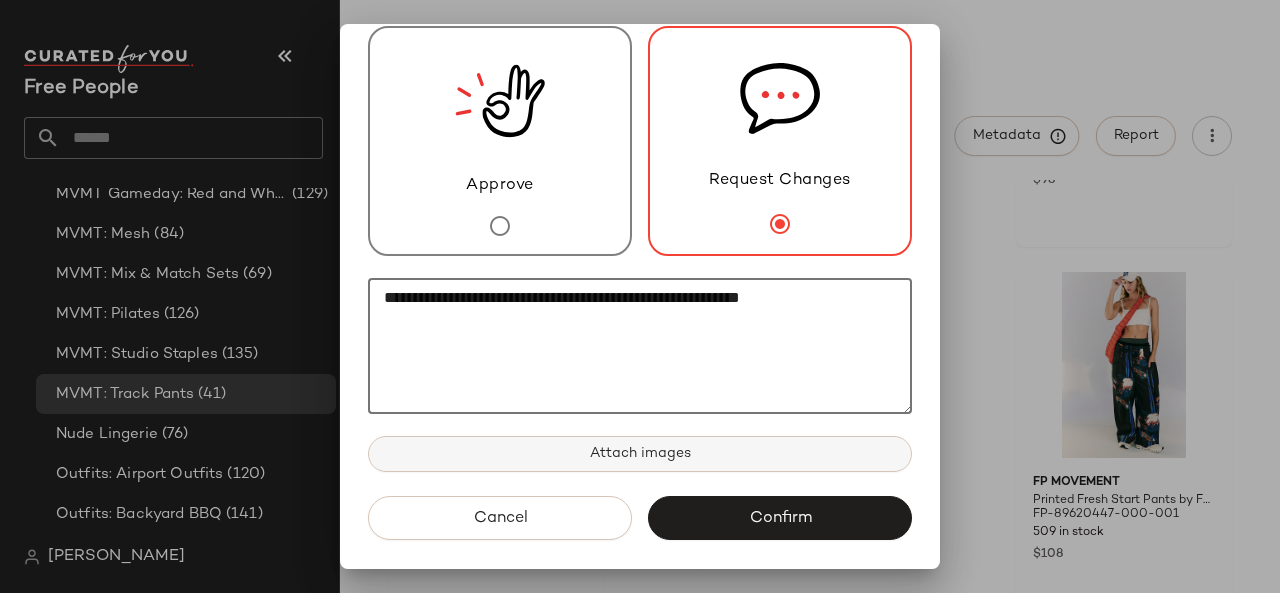 scroll, scrollTop: 70, scrollLeft: 0, axis: vertical 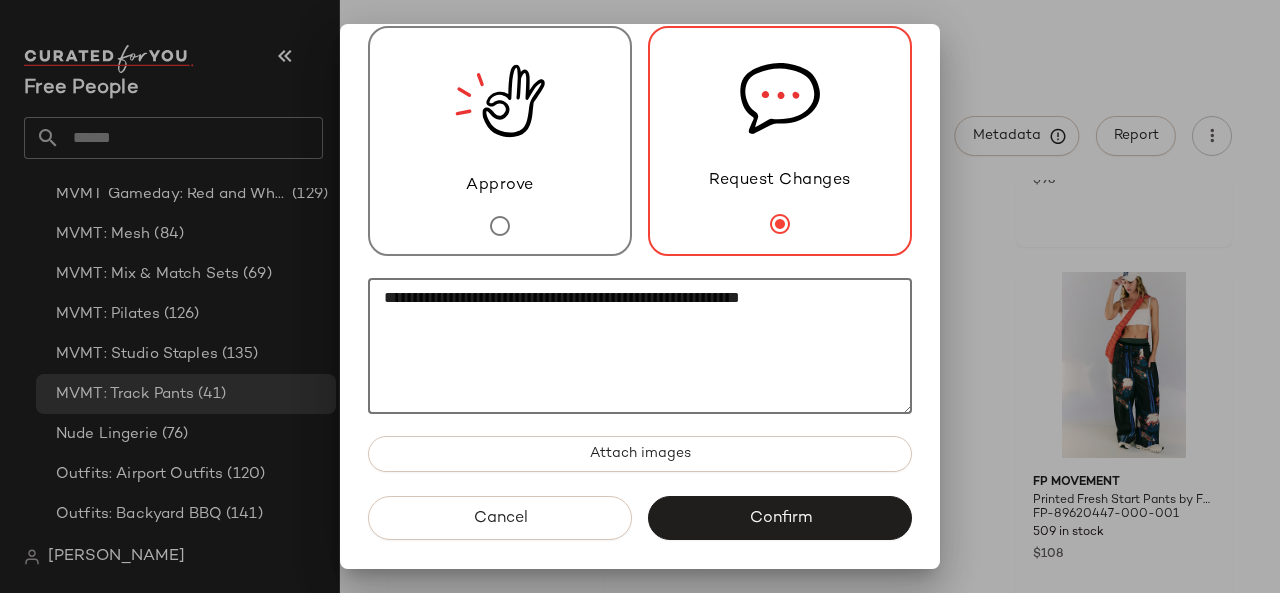 drag, startPoint x: 856, startPoint y: 319, endPoint x: 310, endPoint y: 331, distance: 546.13184 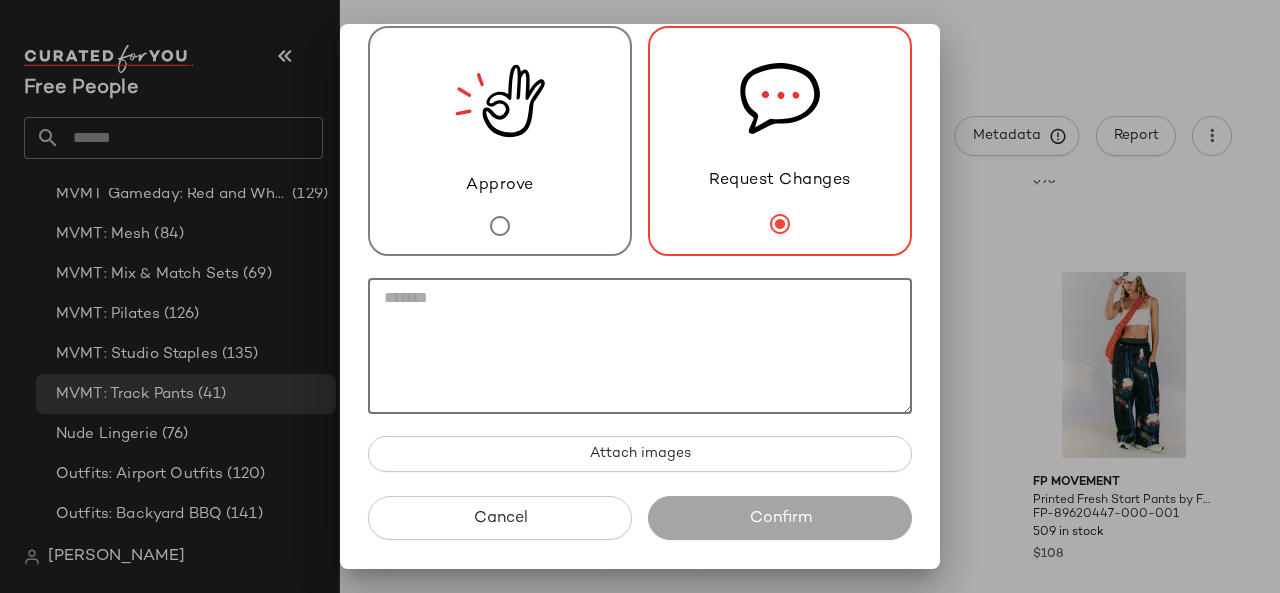 scroll, scrollTop: 0, scrollLeft: 0, axis: both 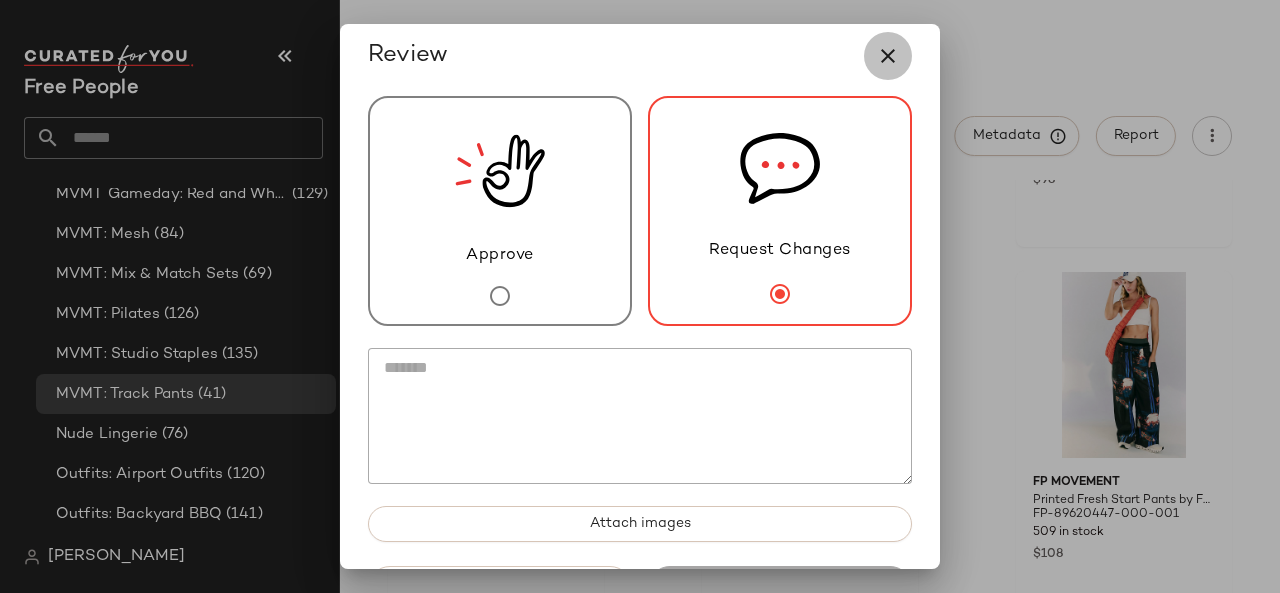 click at bounding box center [888, 56] 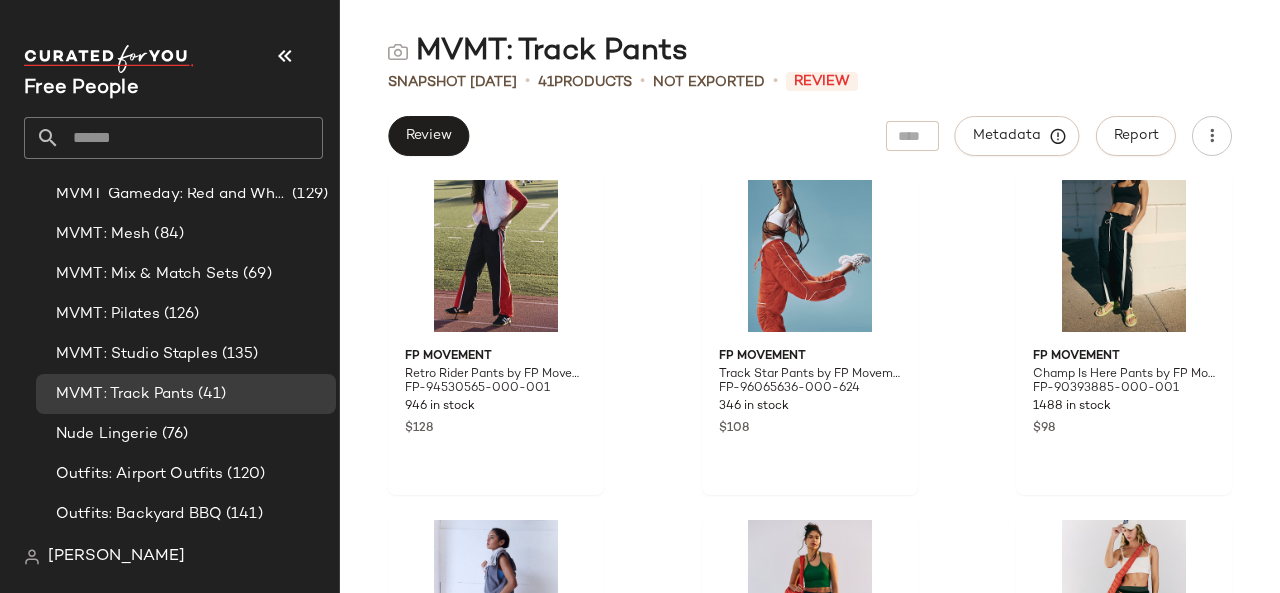 scroll, scrollTop: 0, scrollLeft: 0, axis: both 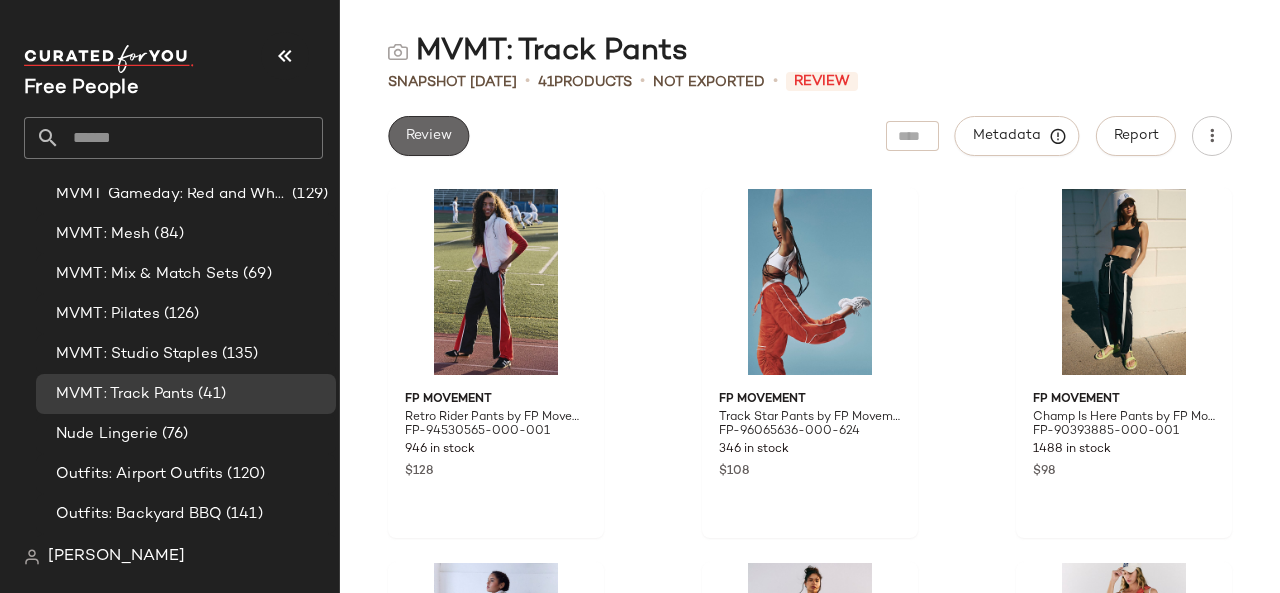 click on "Review" 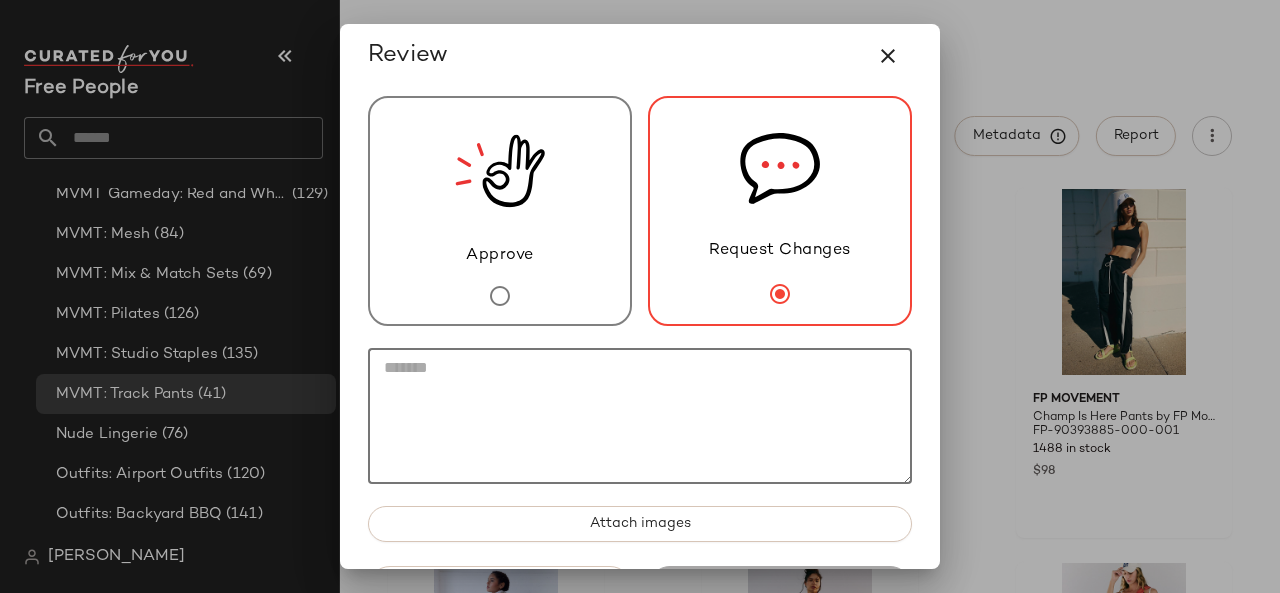 click 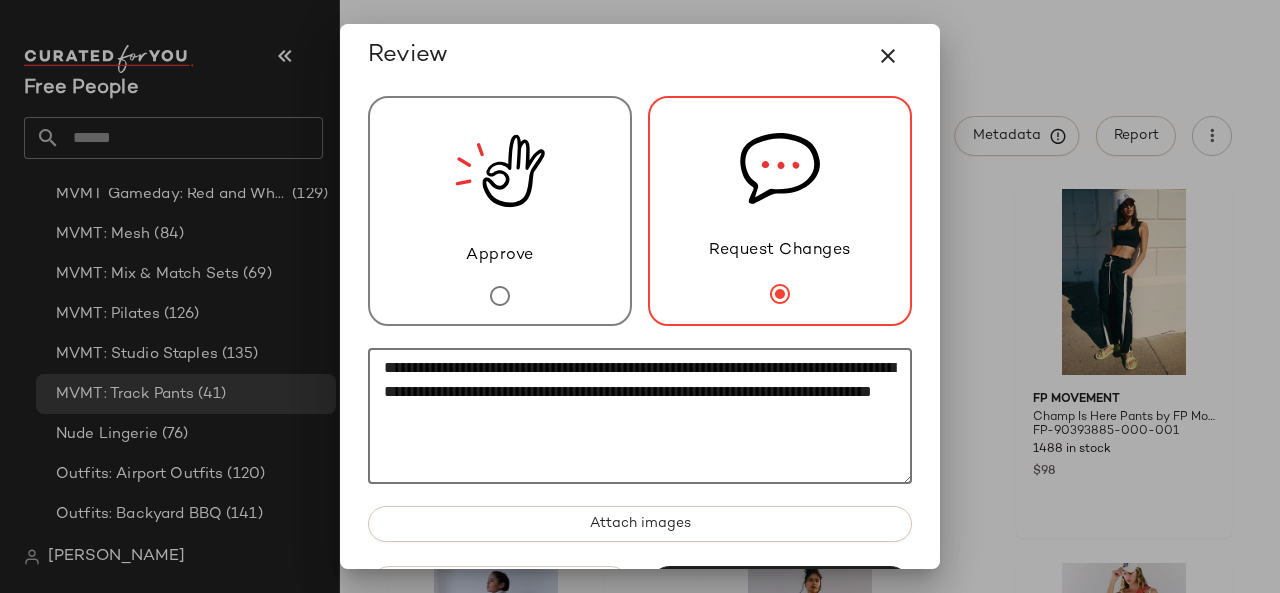 scroll, scrollTop: 72, scrollLeft: 0, axis: vertical 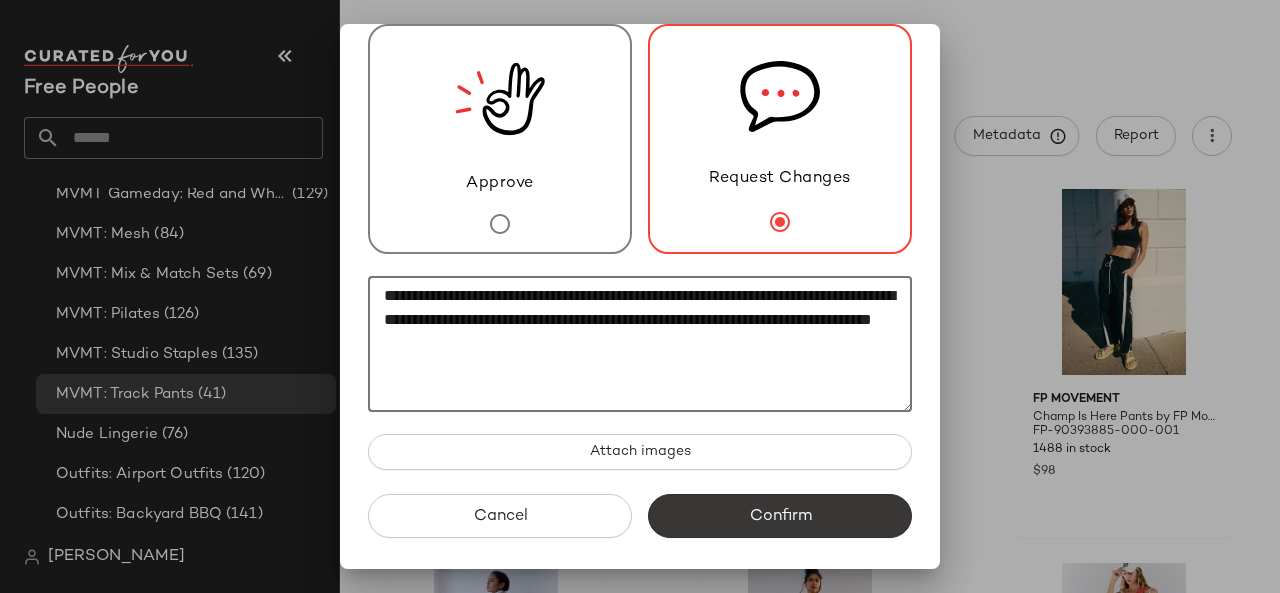 type on "**********" 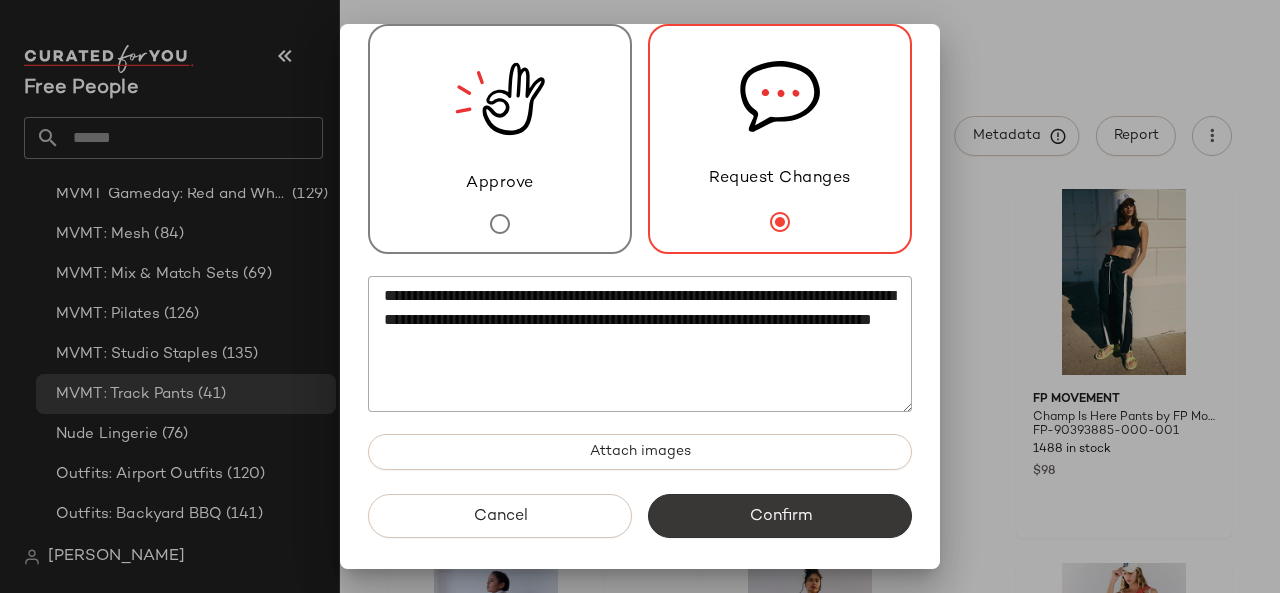 click on "Confirm" at bounding box center [780, 516] 